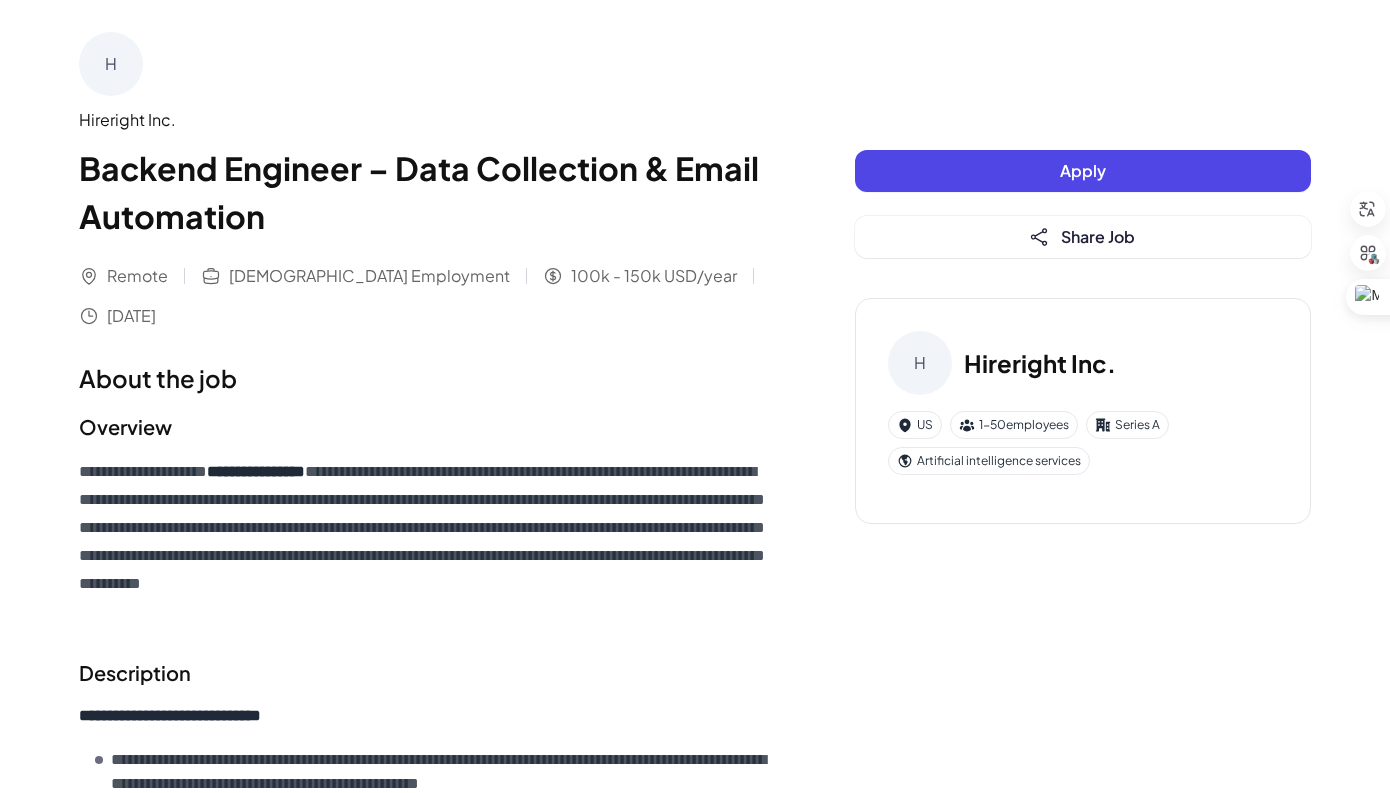 scroll, scrollTop: 0, scrollLeft: 0, axis: both 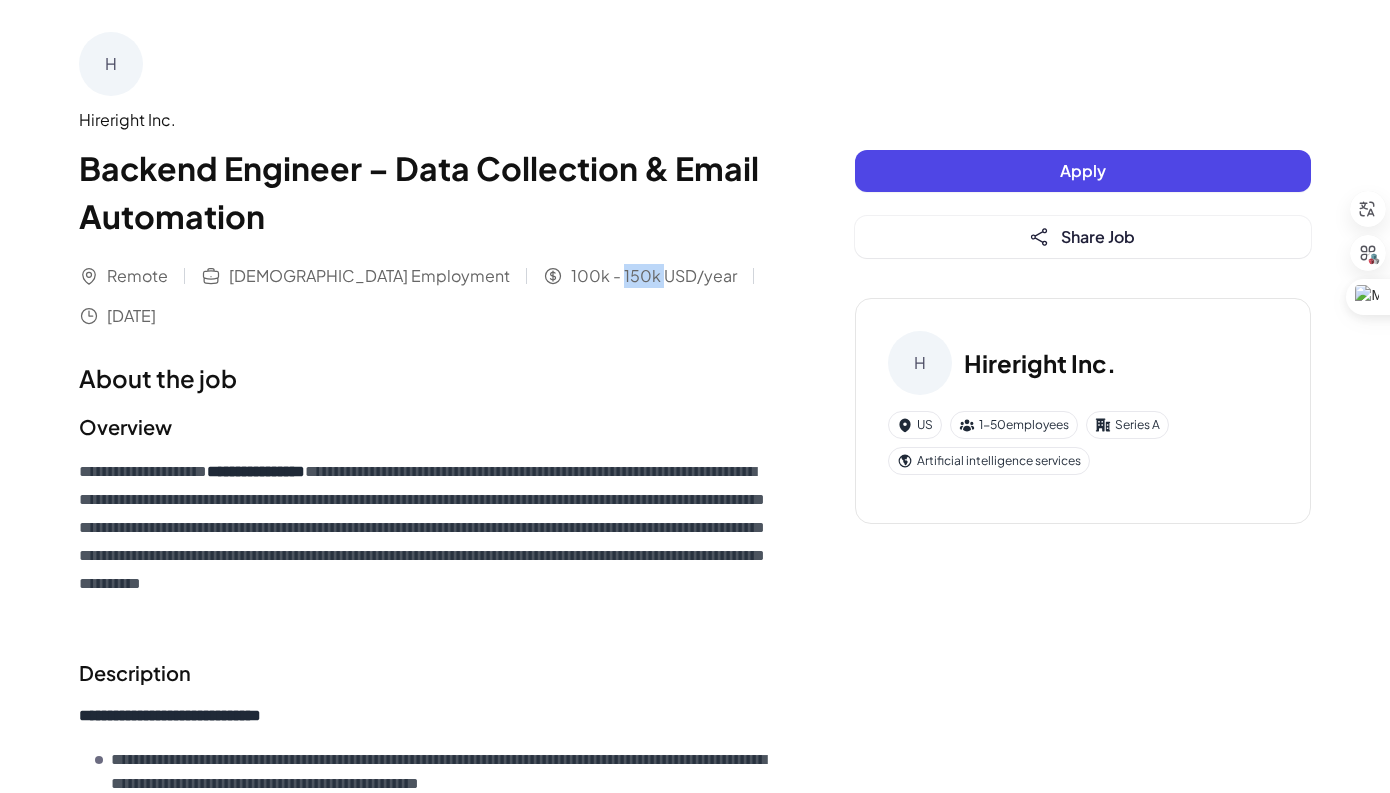 click on "100k - 150k USD/year" at bounding box center (654, 276) 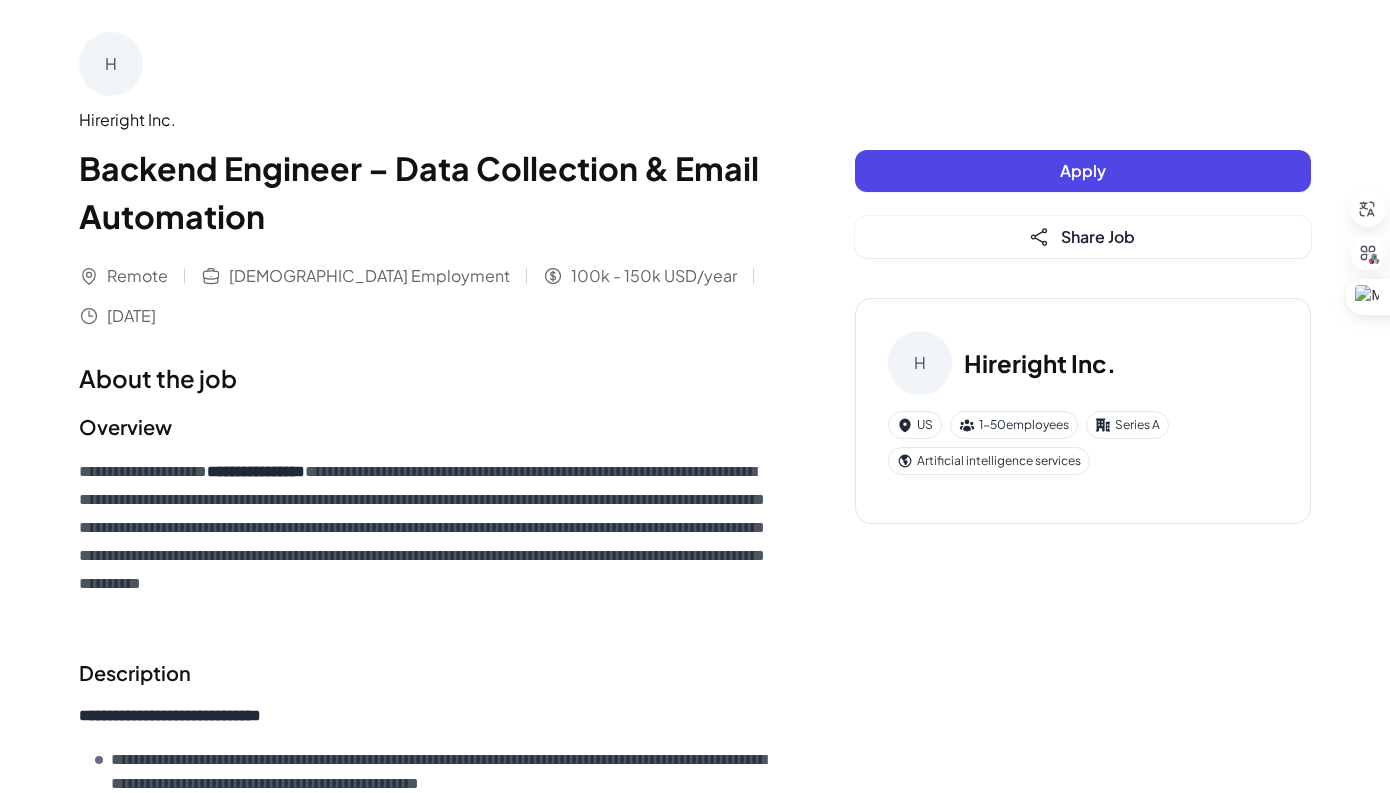 click on "Overview" at bounding box center [427, 427] 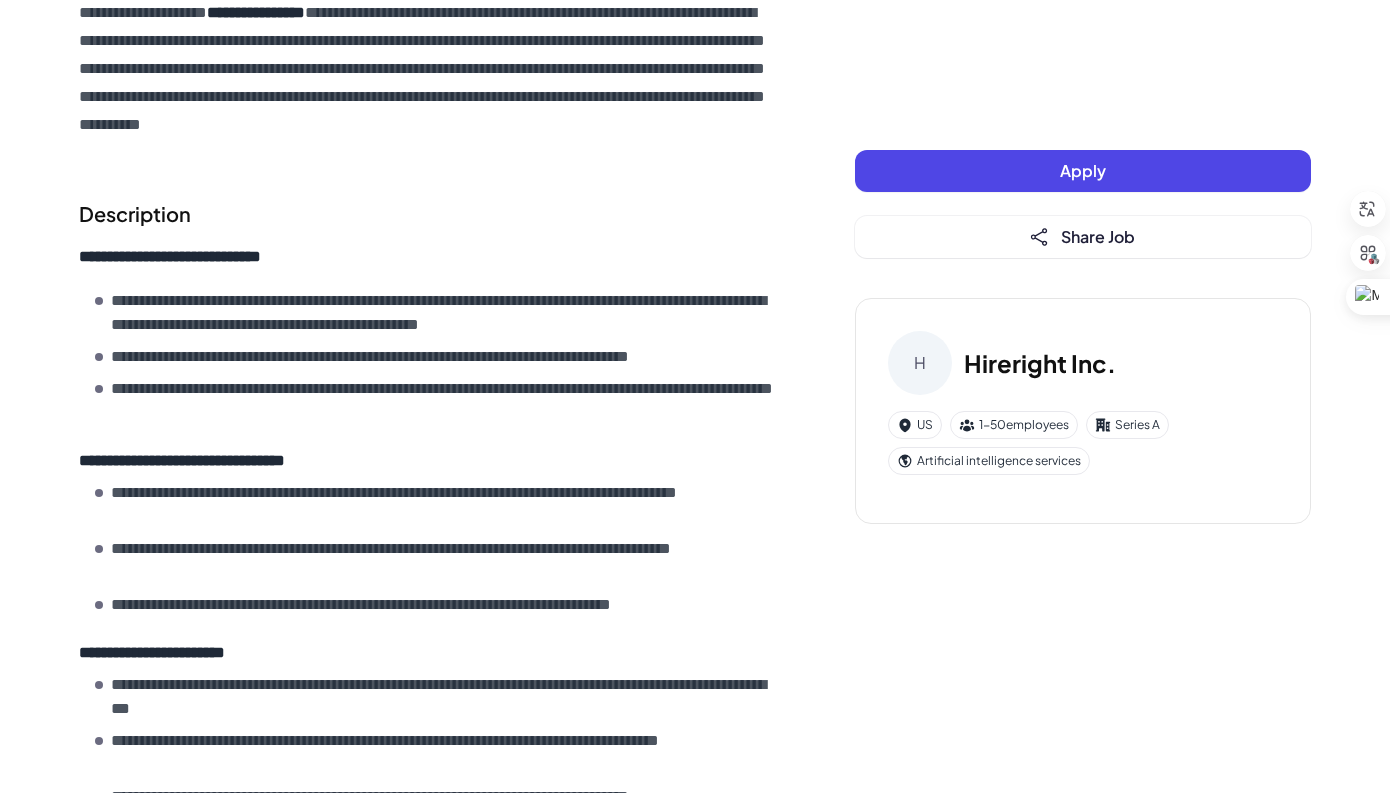 scroll, scrollTop: 400, scrollLeft: 0, axis: vertical 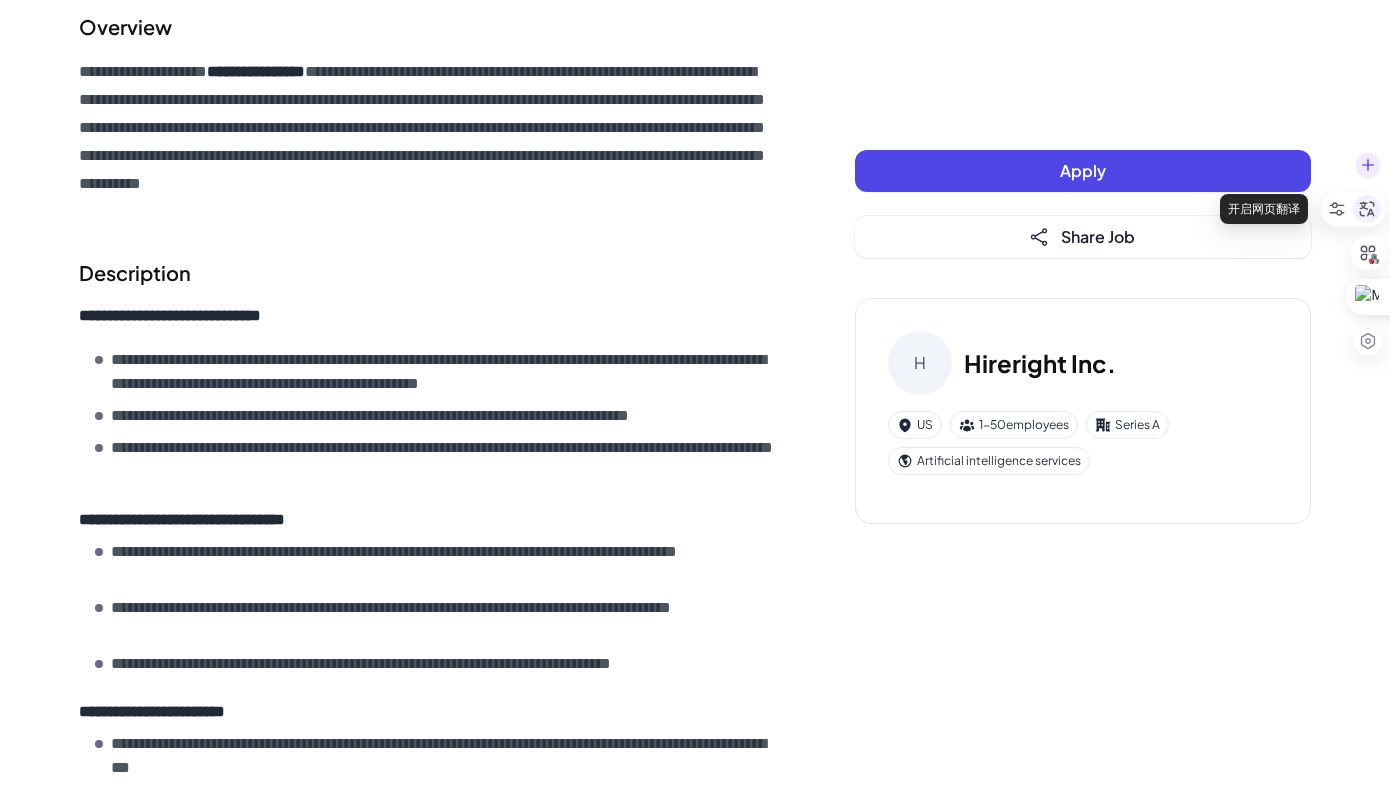 click 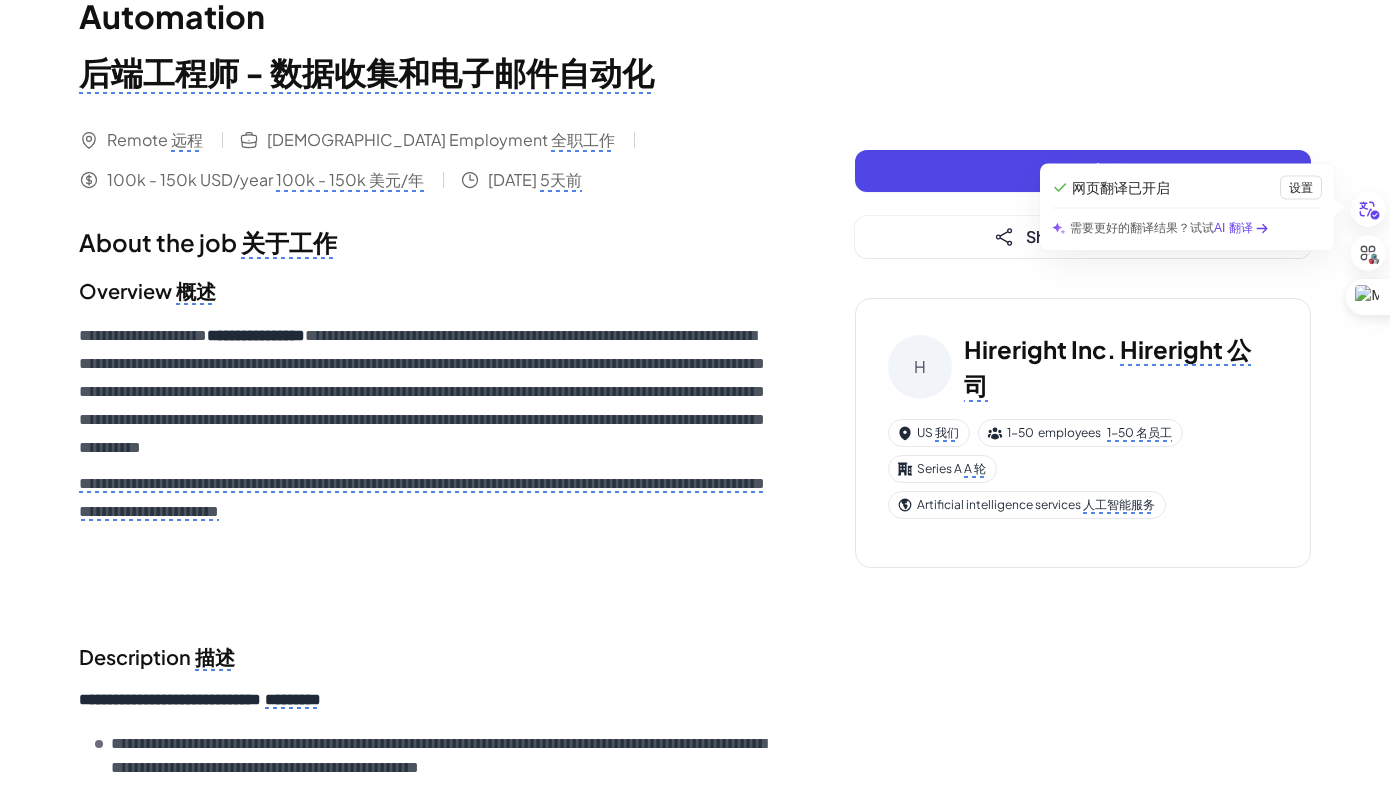 scroll, scrollTop: 300, scrollLeft: 0, axis: vertical 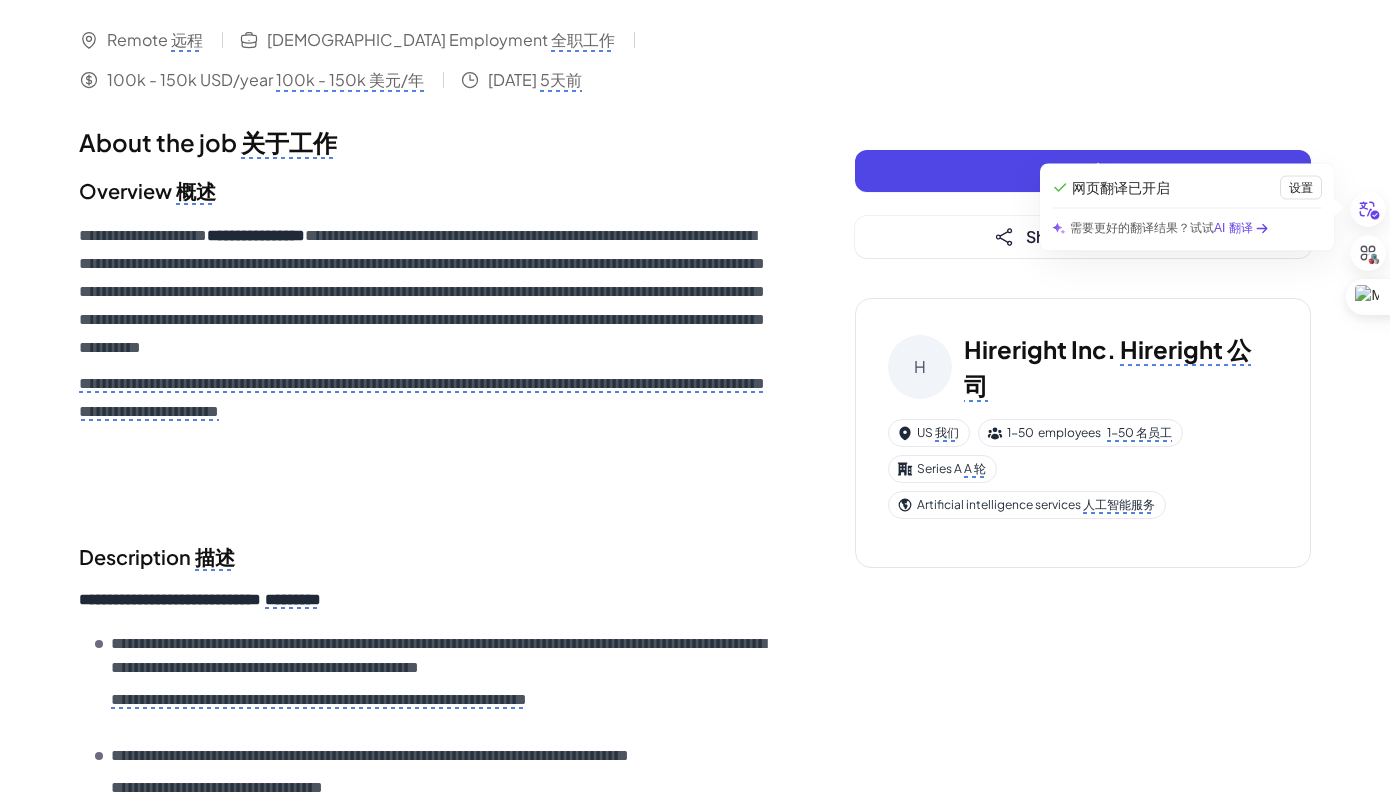click on "**********" at bounding box center [427, 343] 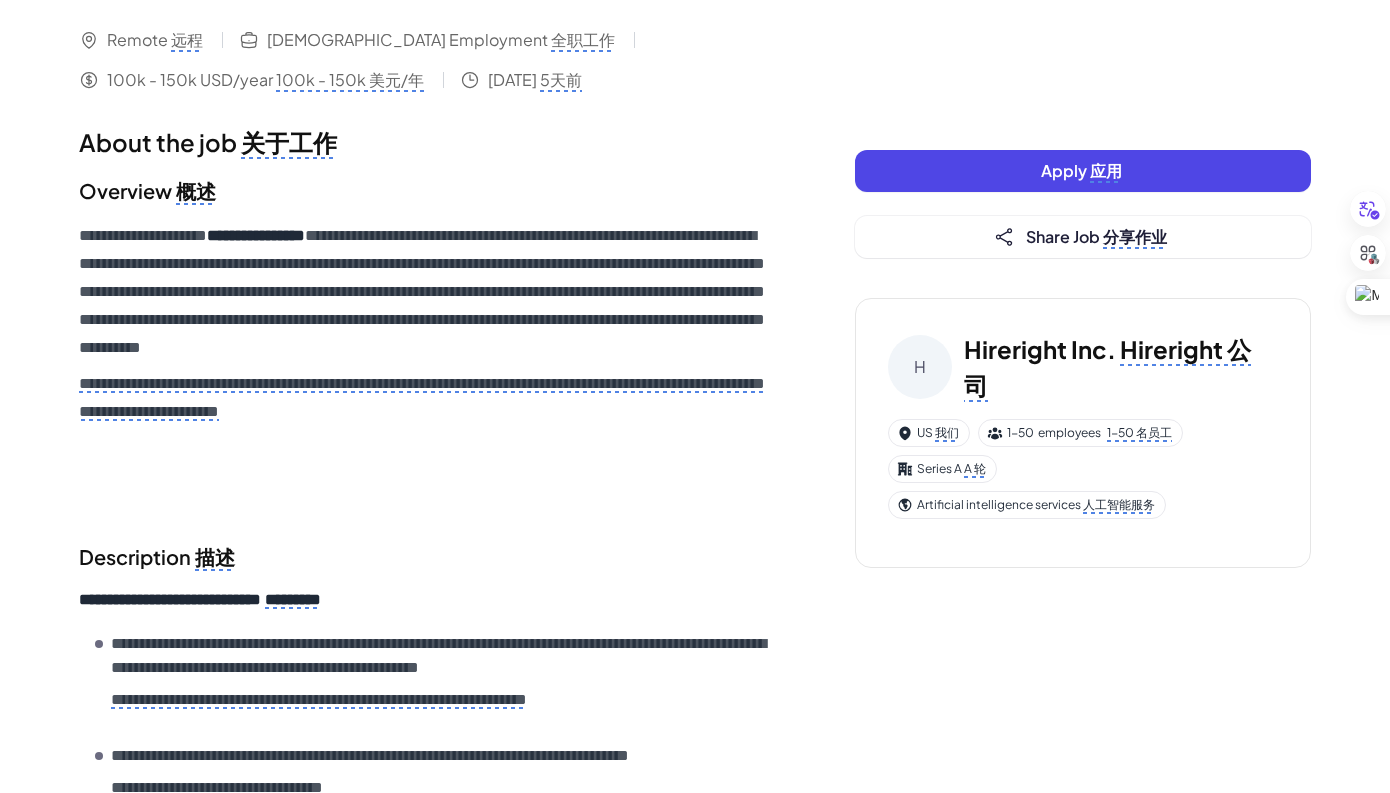 click on "**********" at bounding box center (427, 343) 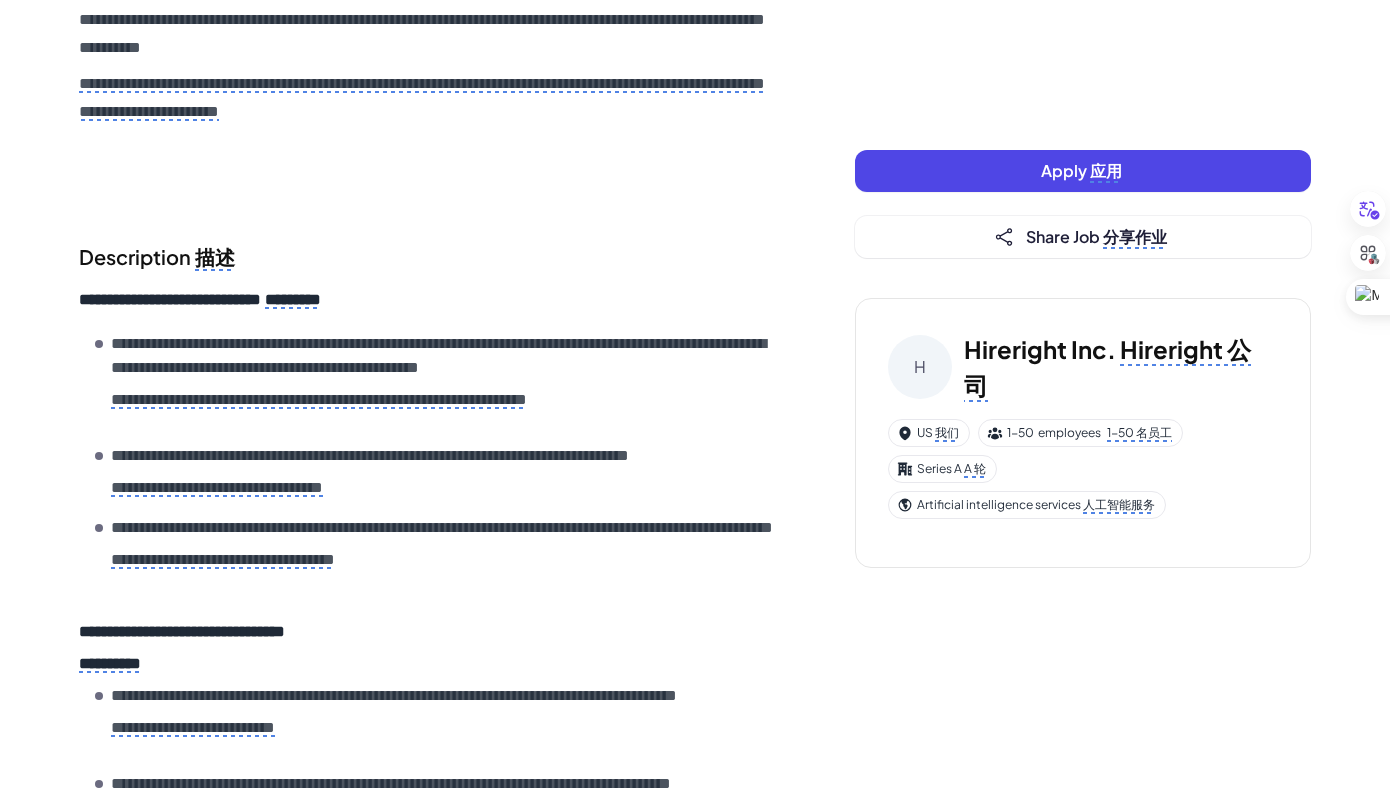 scroll, scrollTop: 700, scrollLeft: 0, axis: vertical 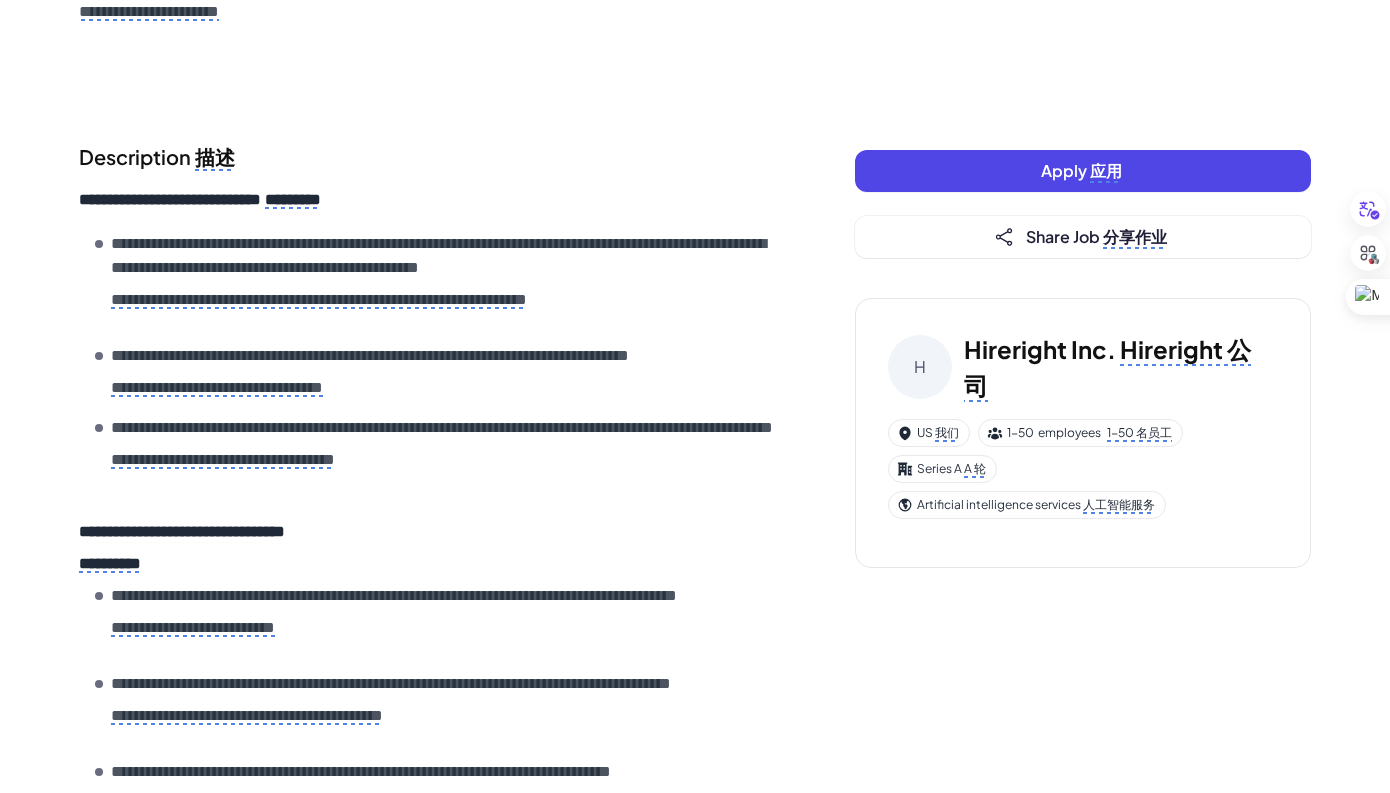 click on "**********" at bounding box center (427, 658) 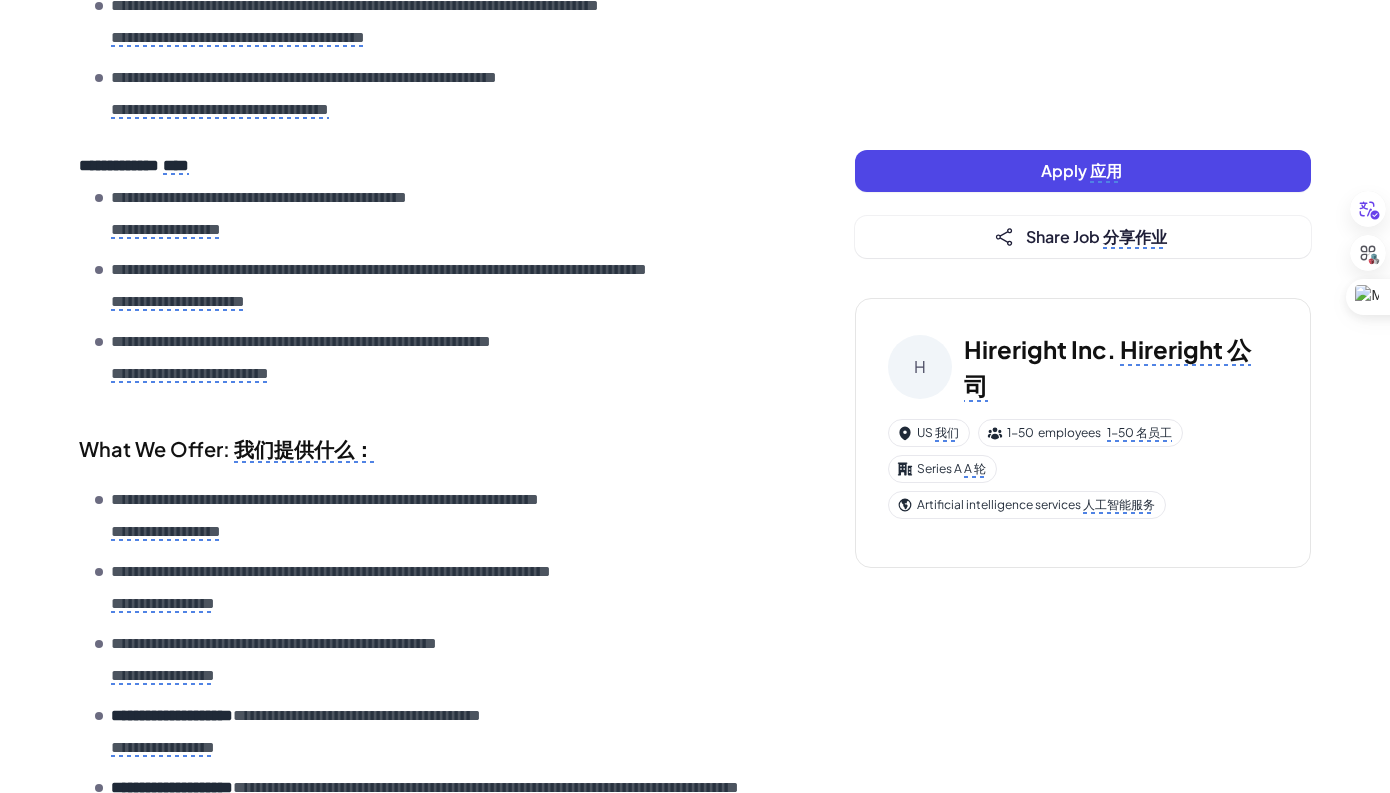 scroll, scrollTop: 1832, scrollLeft: 0, axis: vertical 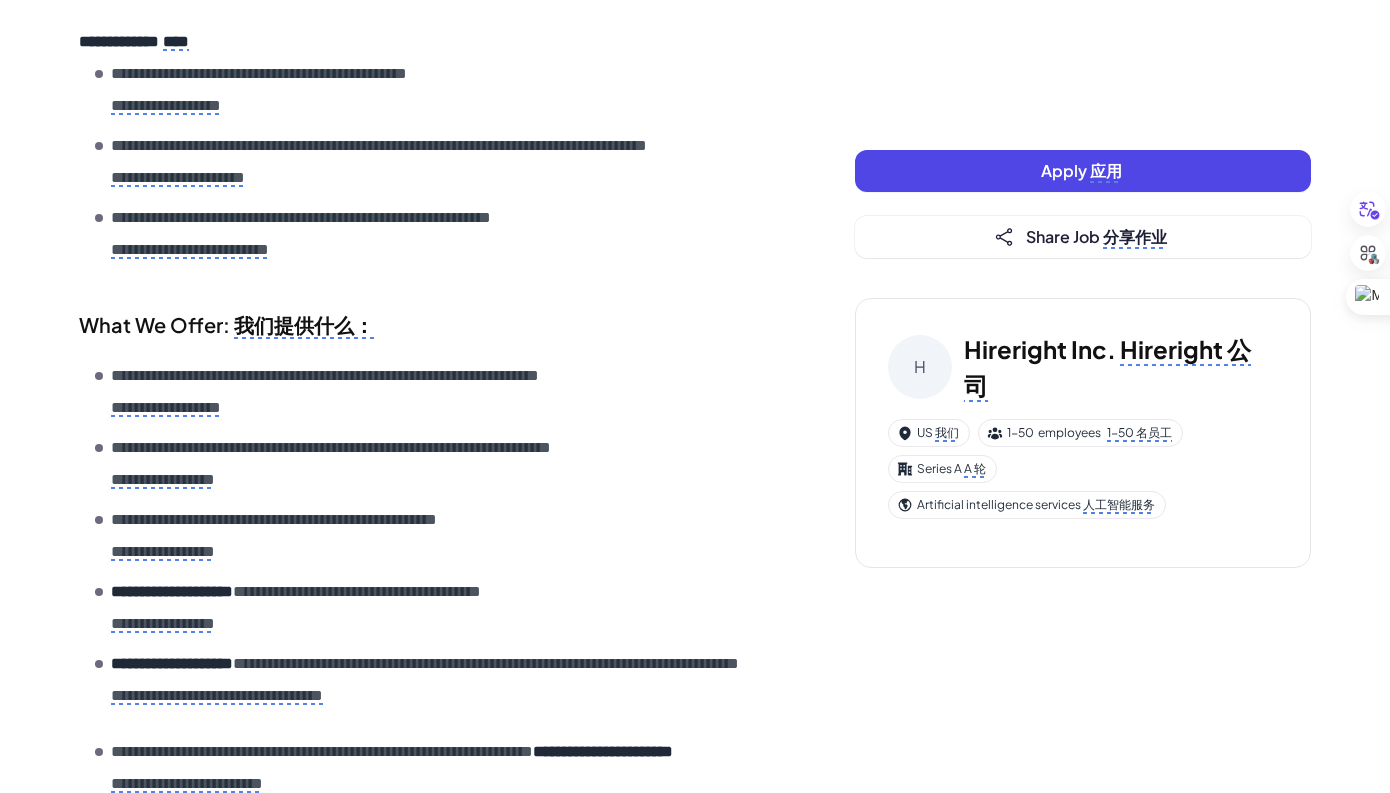 click on "**********" at bounding box center (435, 396) 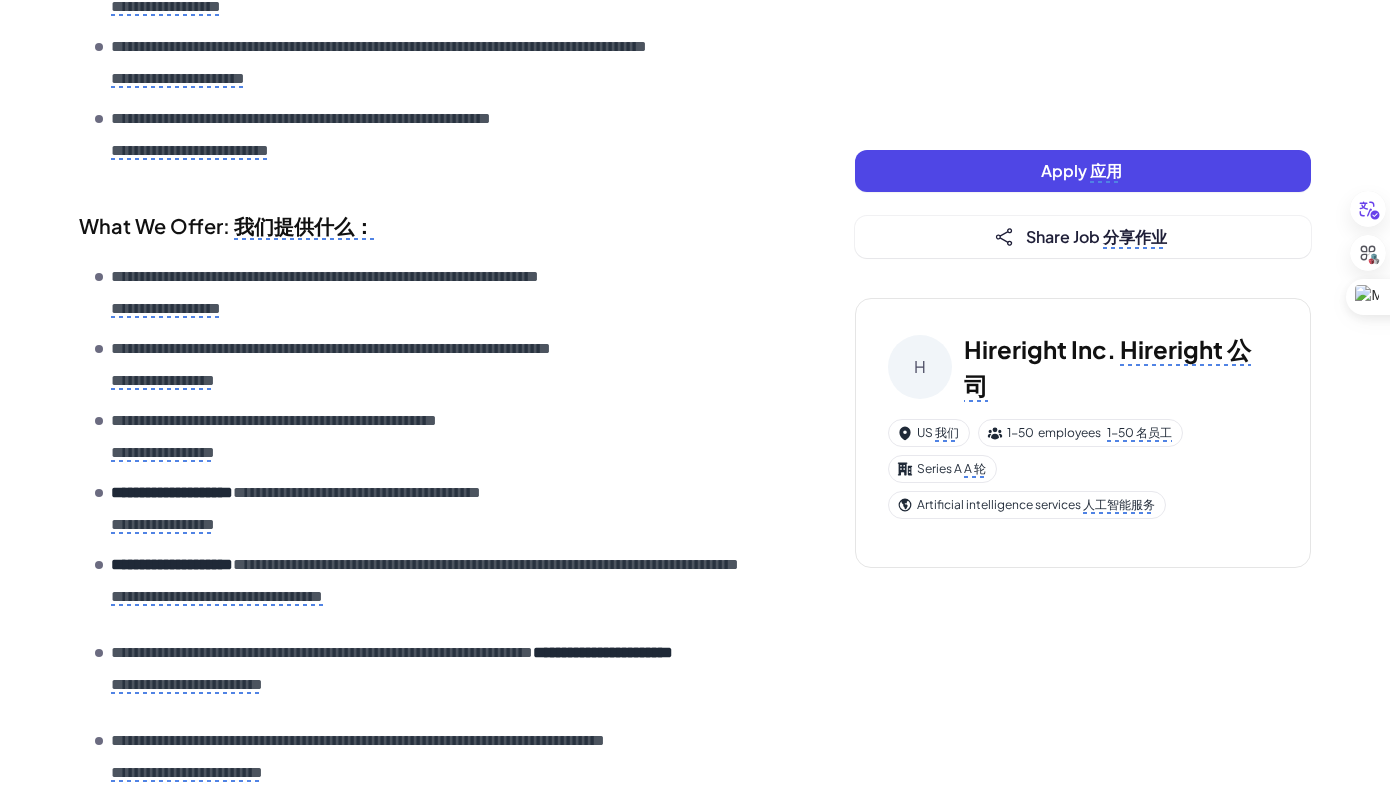 scroll, scrollTop: 1932, scrollLeft: 0, axis: vertical 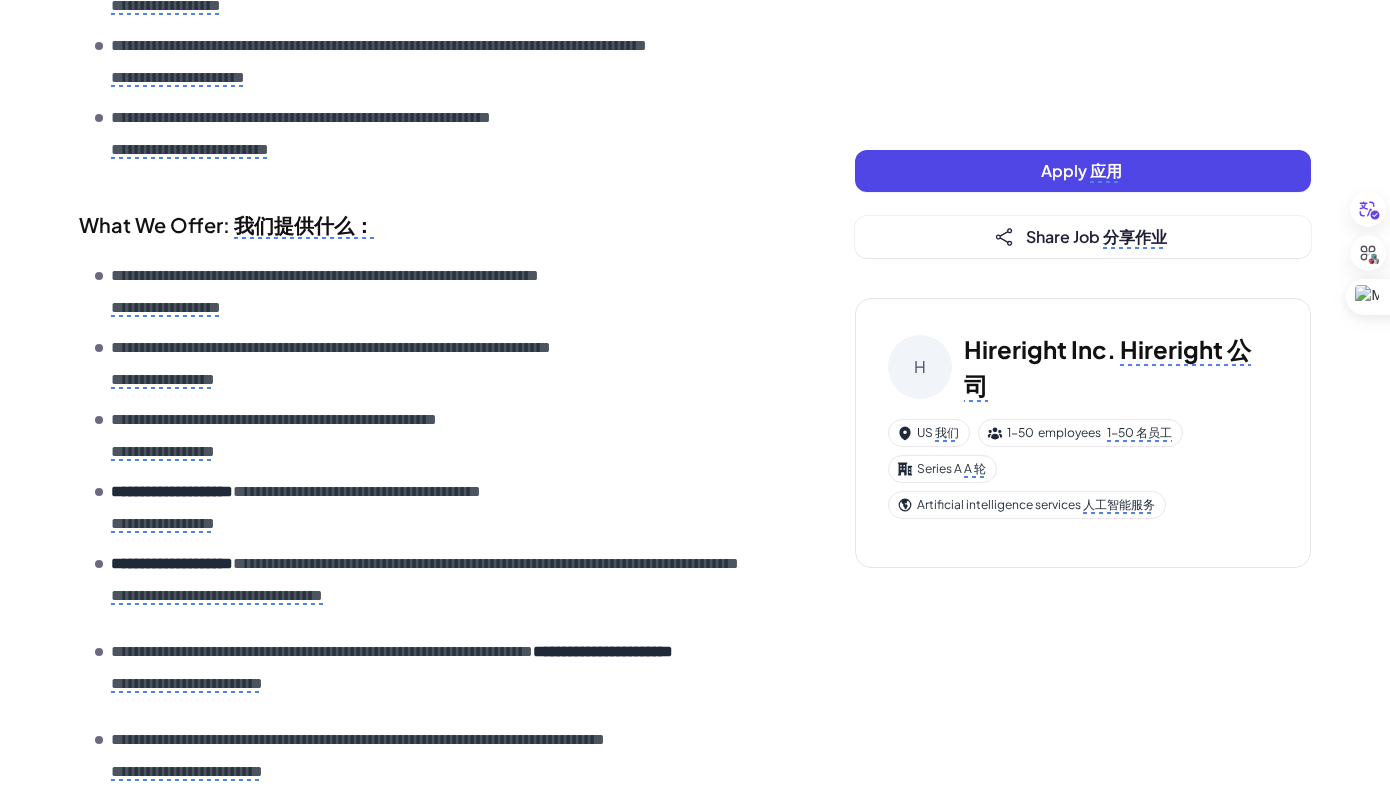 click on "**********" at bounding box center (695, -370) 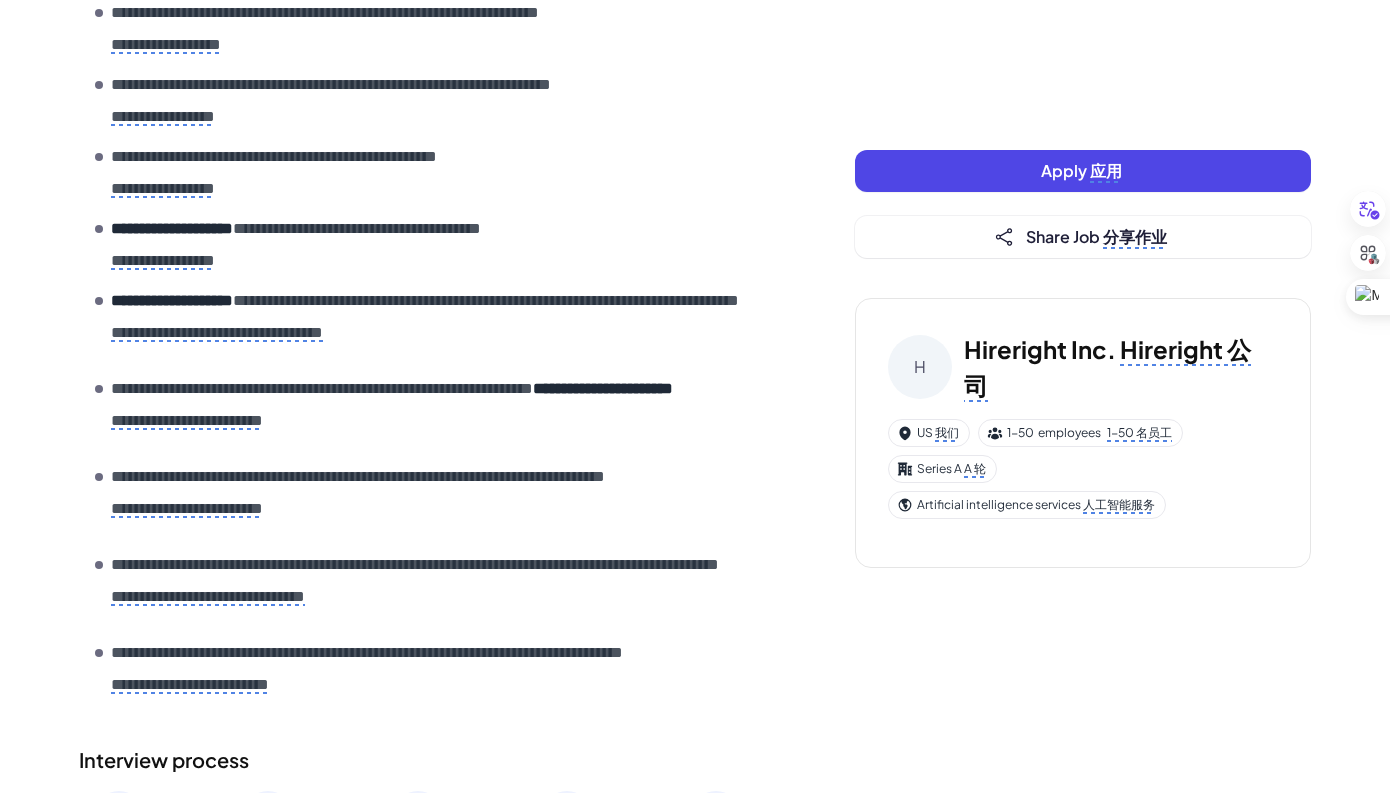 scroll, scrollTop: 2332, scrollLeft: 0, axis: vertical 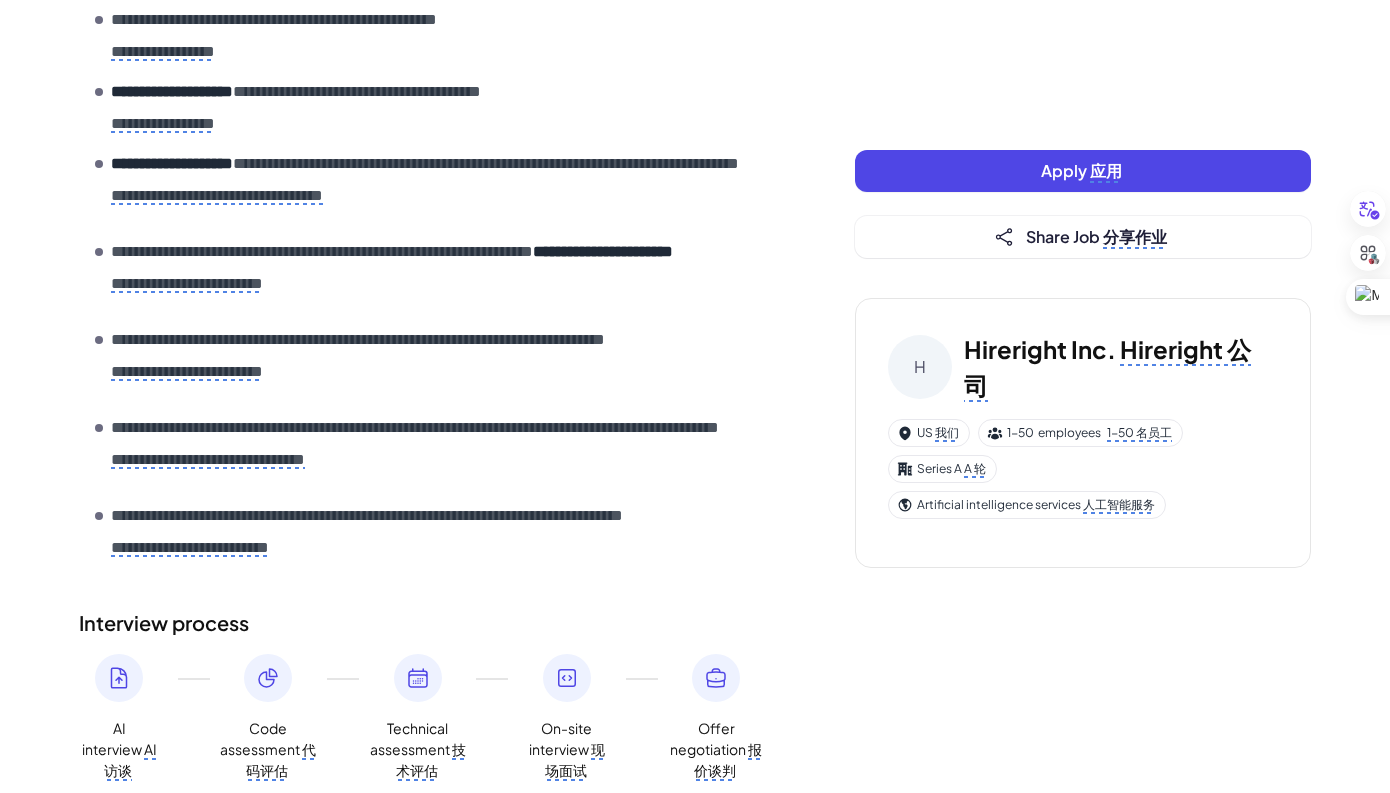 click on "**********" at bounding box center [695, -760] 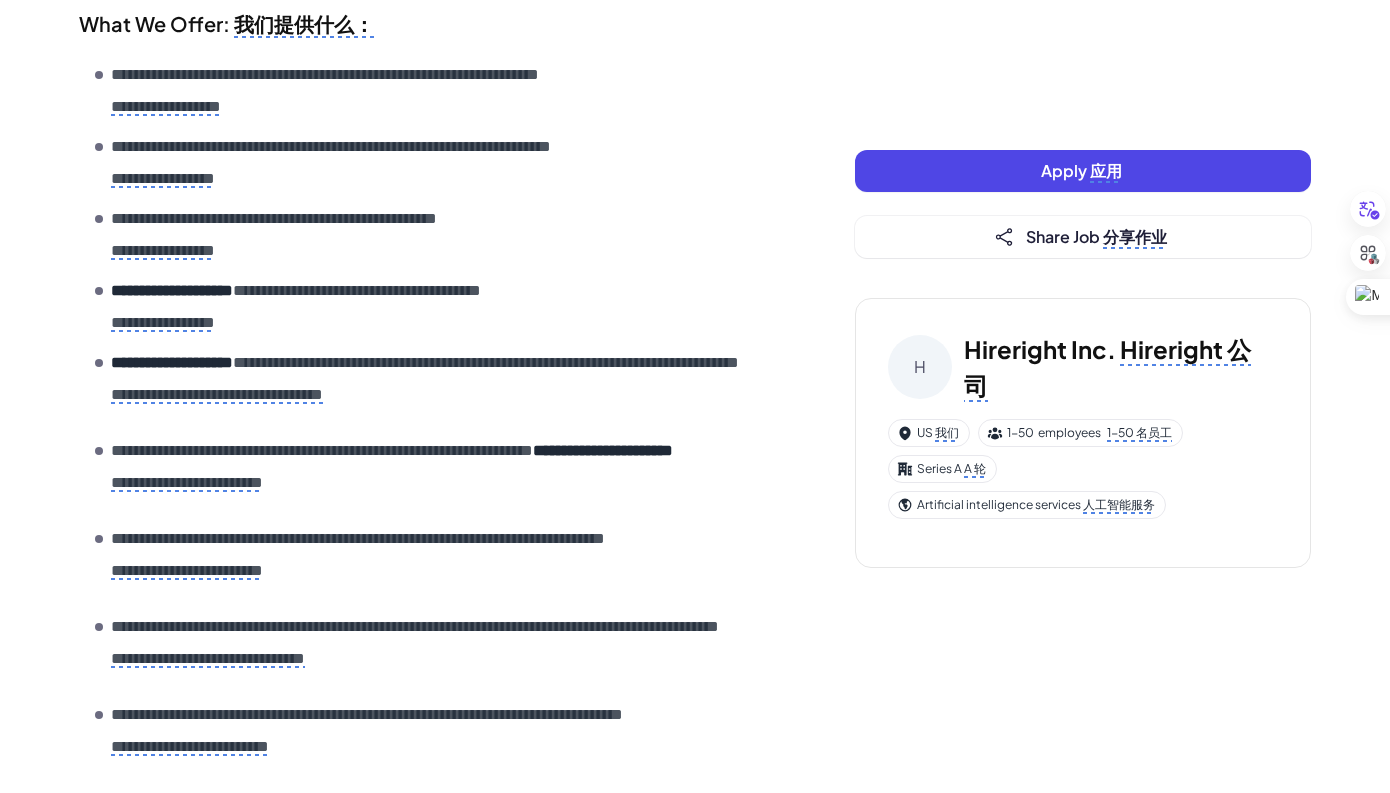 scroll, scrollTop: 2132, scrollLeft: 0, axis: vertical 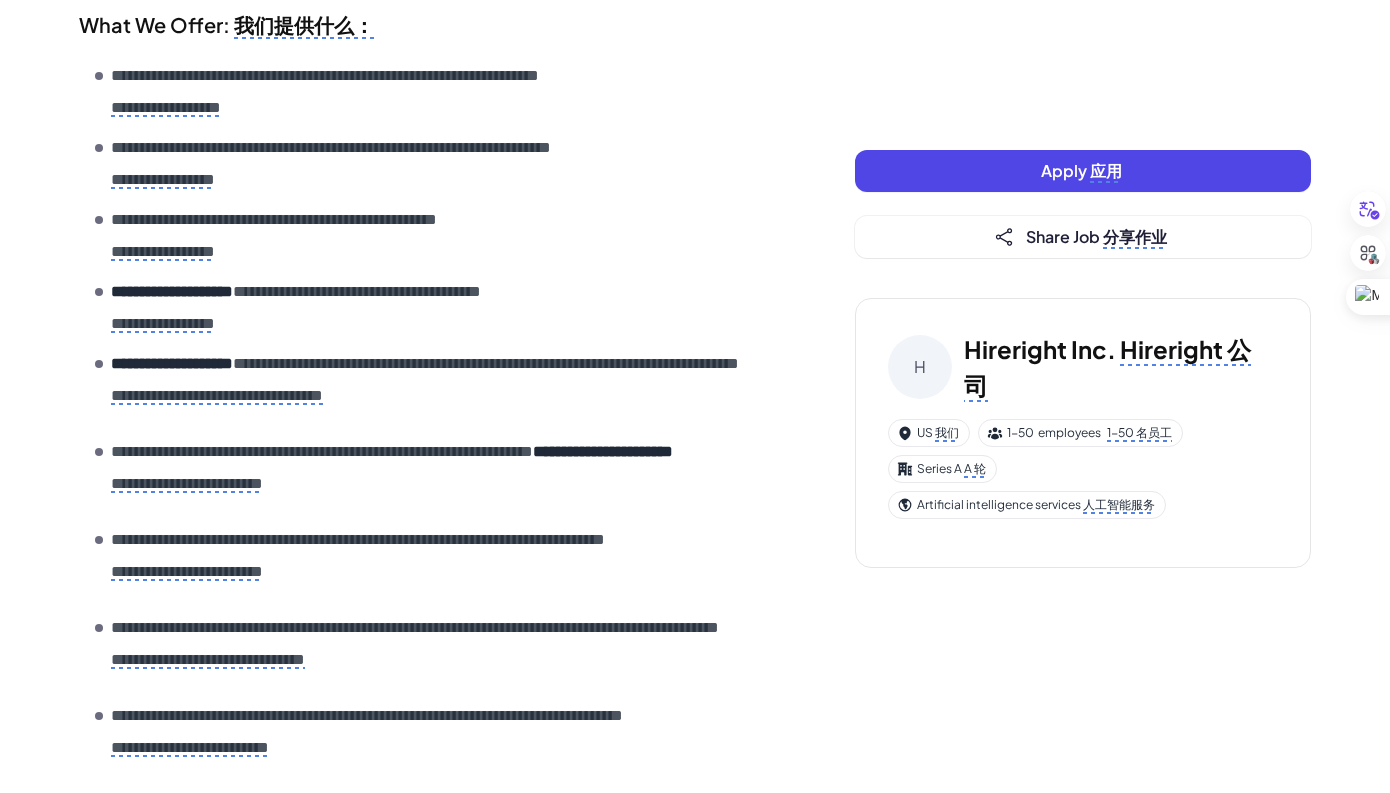 click on "**********" at bounding box center [695, -560] 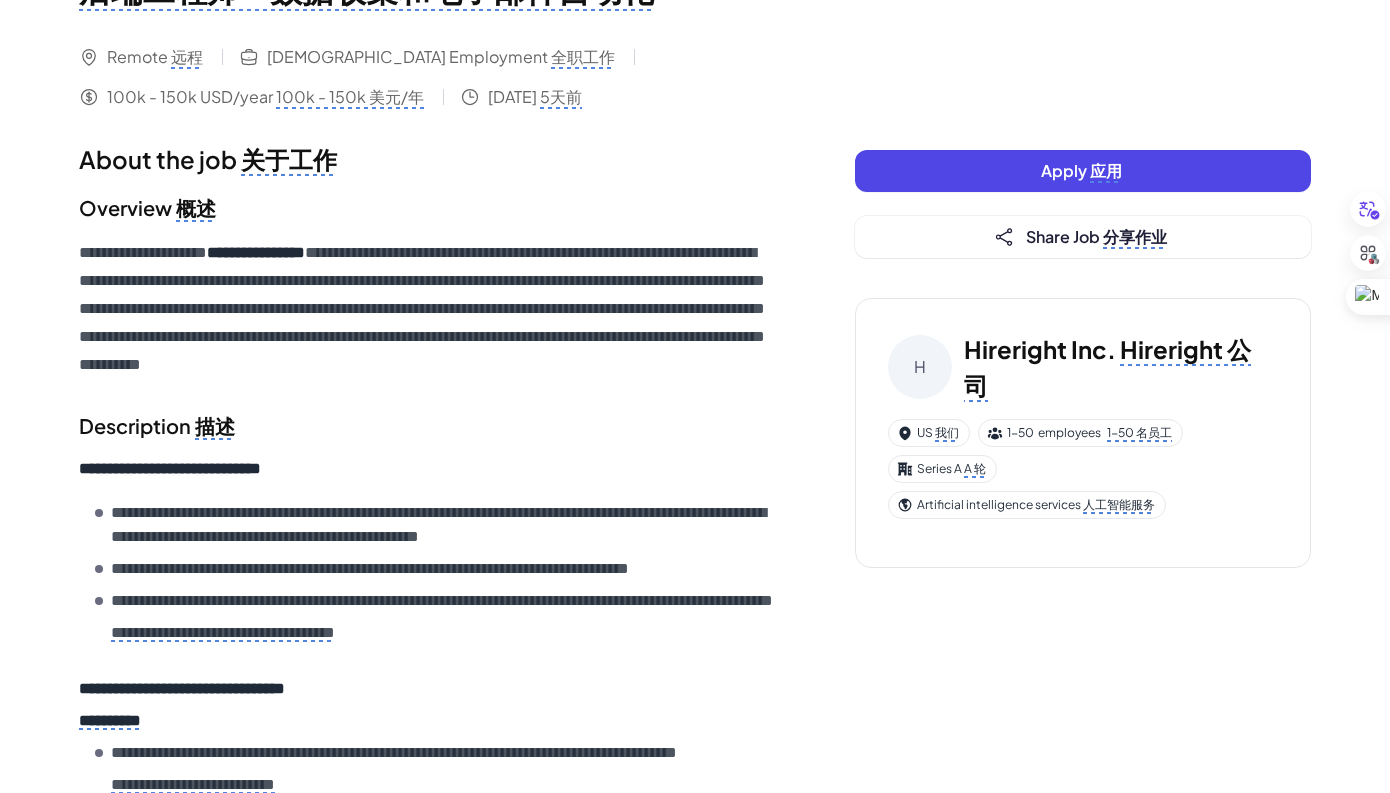 scroll, scrollTop: 0, scrollLeft: 0, axis: both 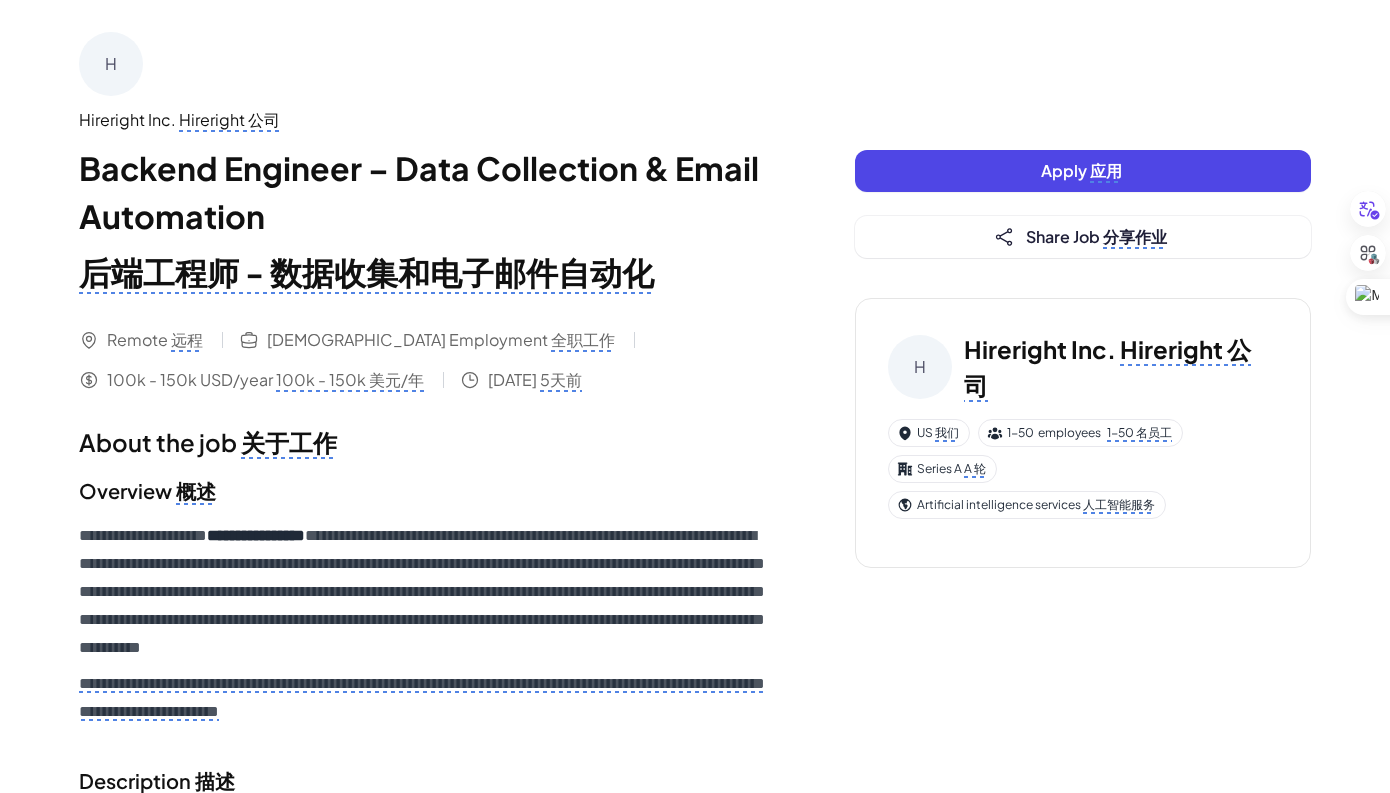 click on "Backend Engineer – Data Collection & Email Automation" at bounding box center (419, 192) 